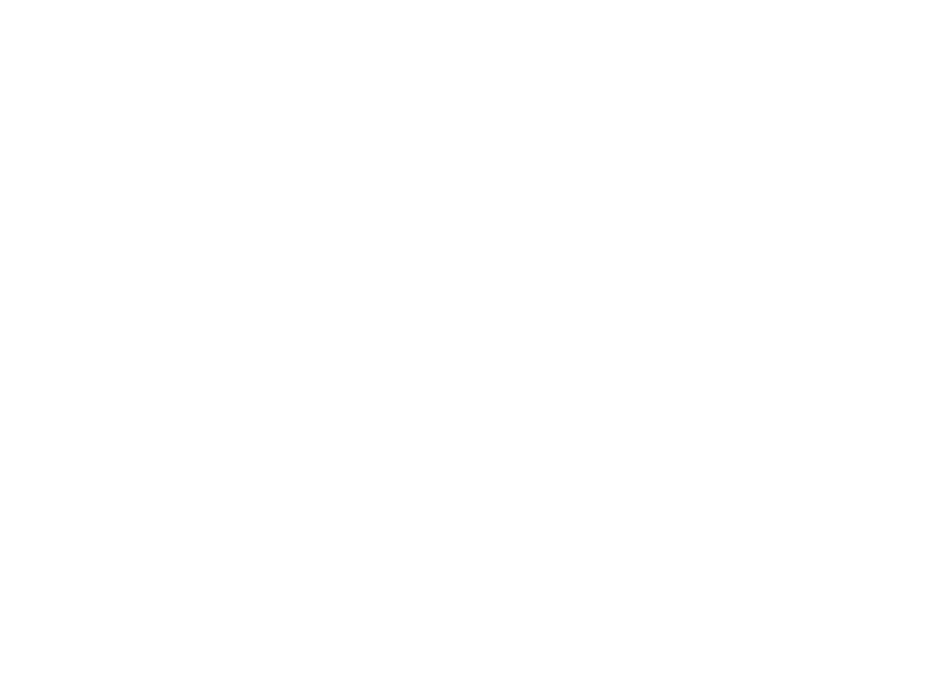 scroll, scrollTop: 0, scrollLeft: 0, axis: both 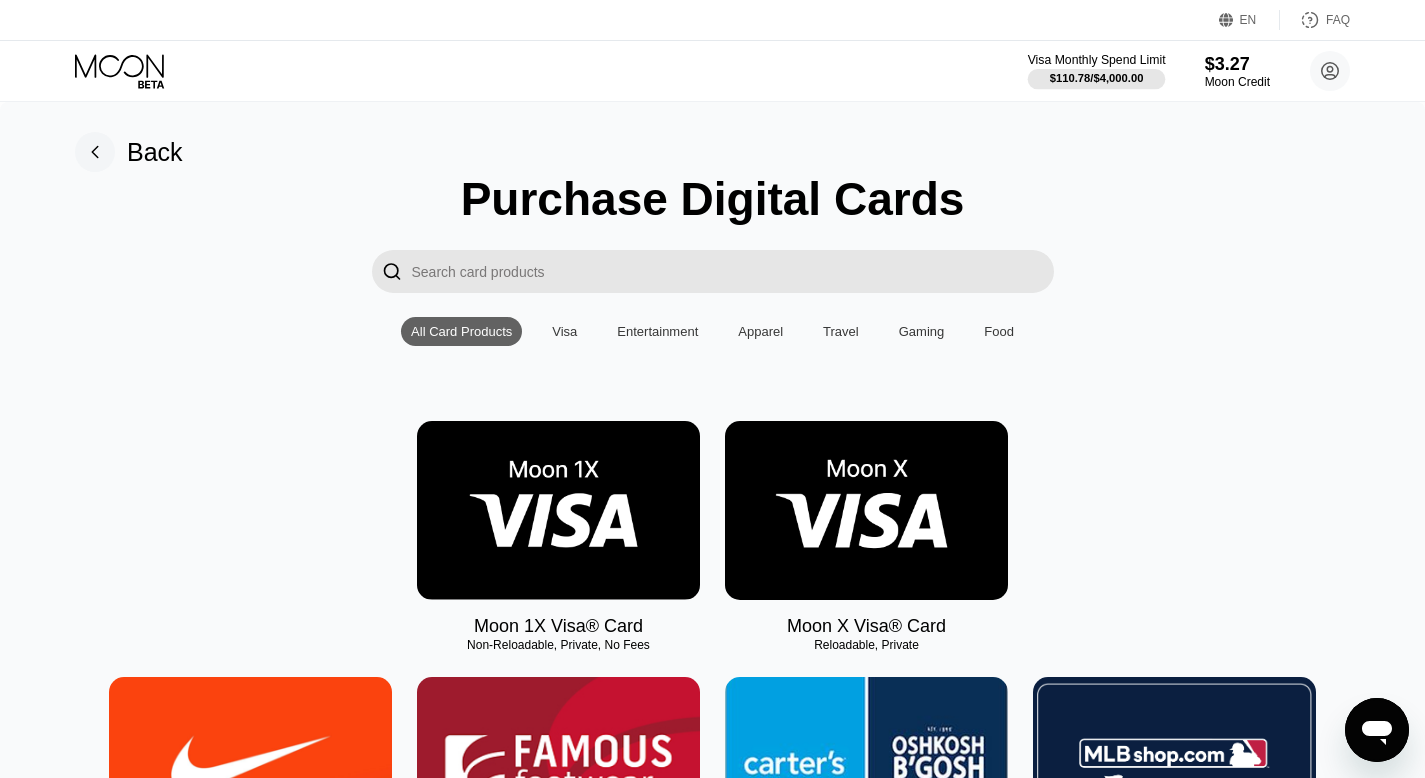 click on "$110.78 / $4,000.00" at bounding box center [1097, 78] 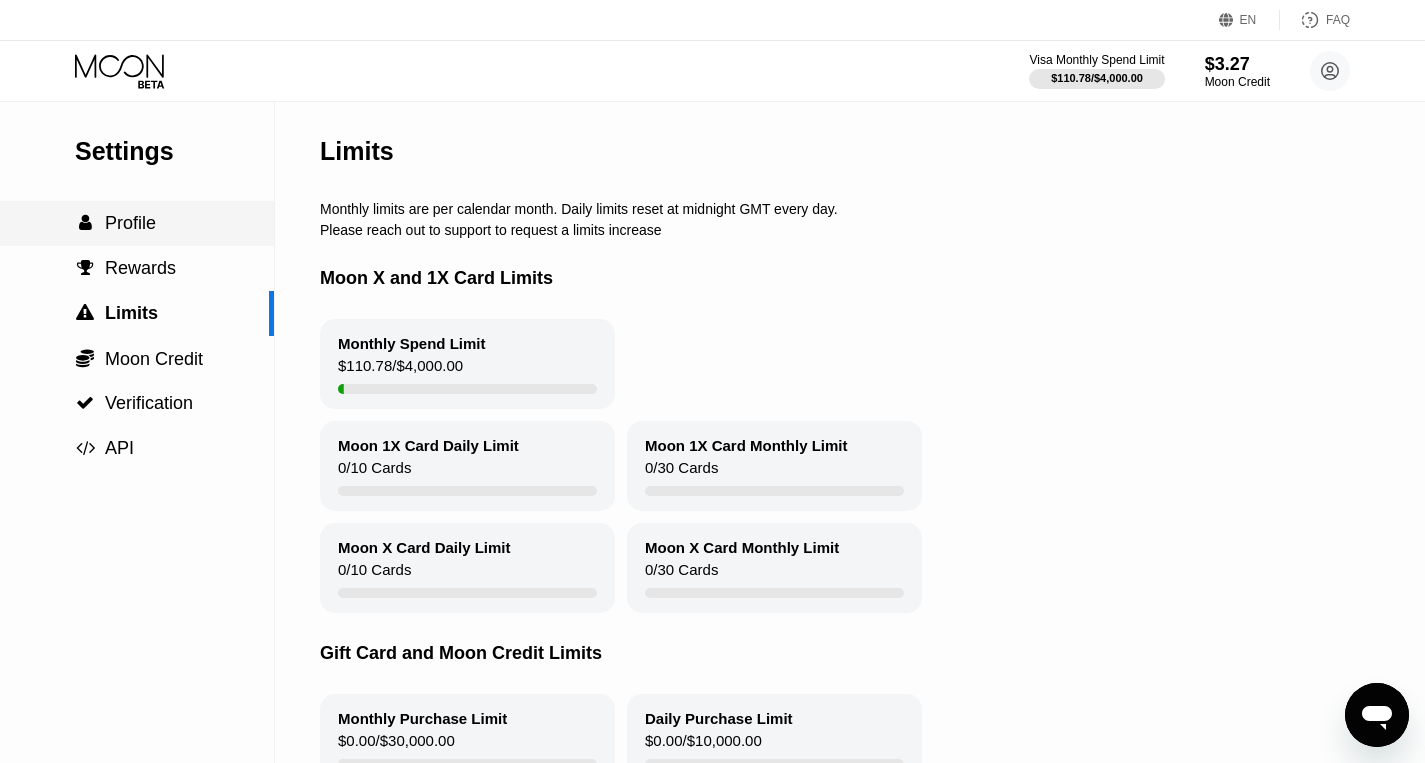click on "Profile" at bounding box center (130, 223) 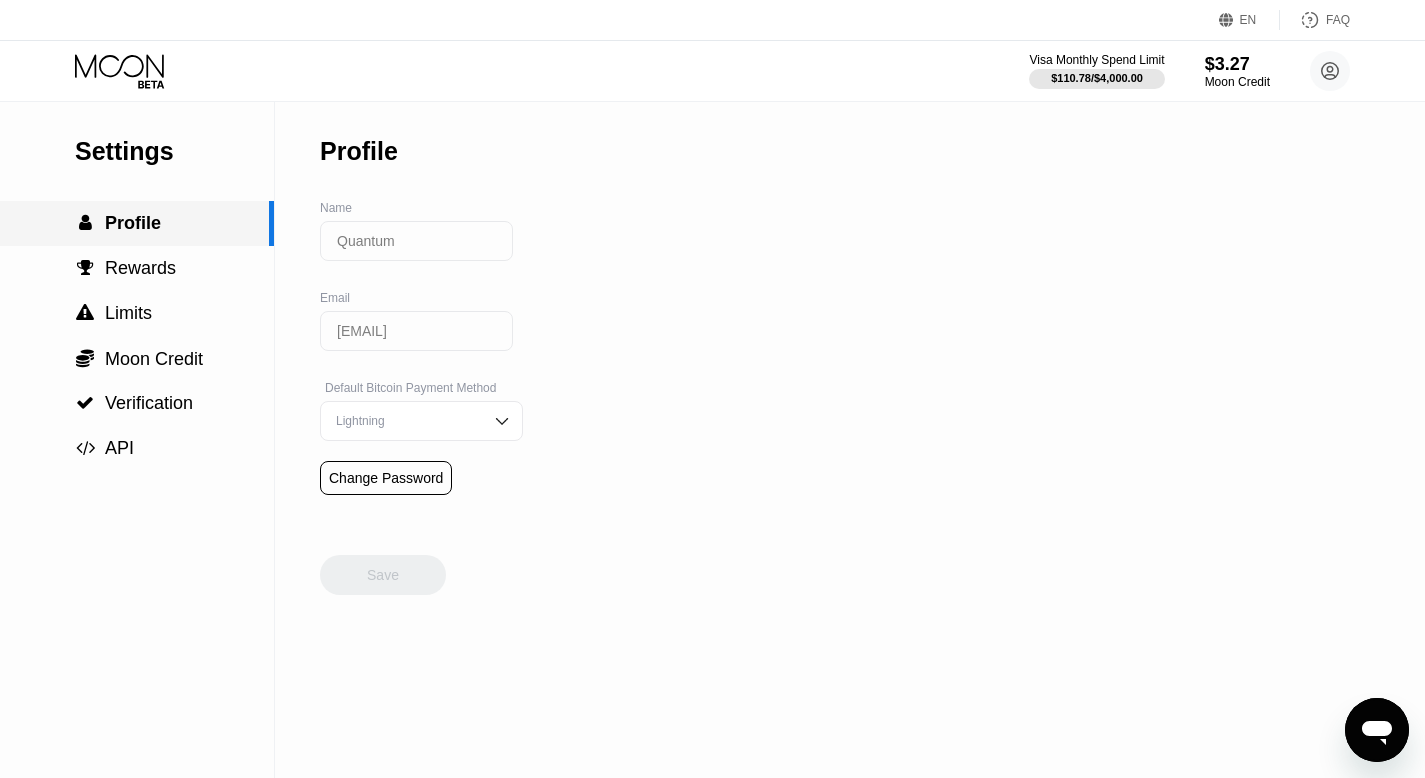 click on " Rewards" at bounding box center [137, 268] 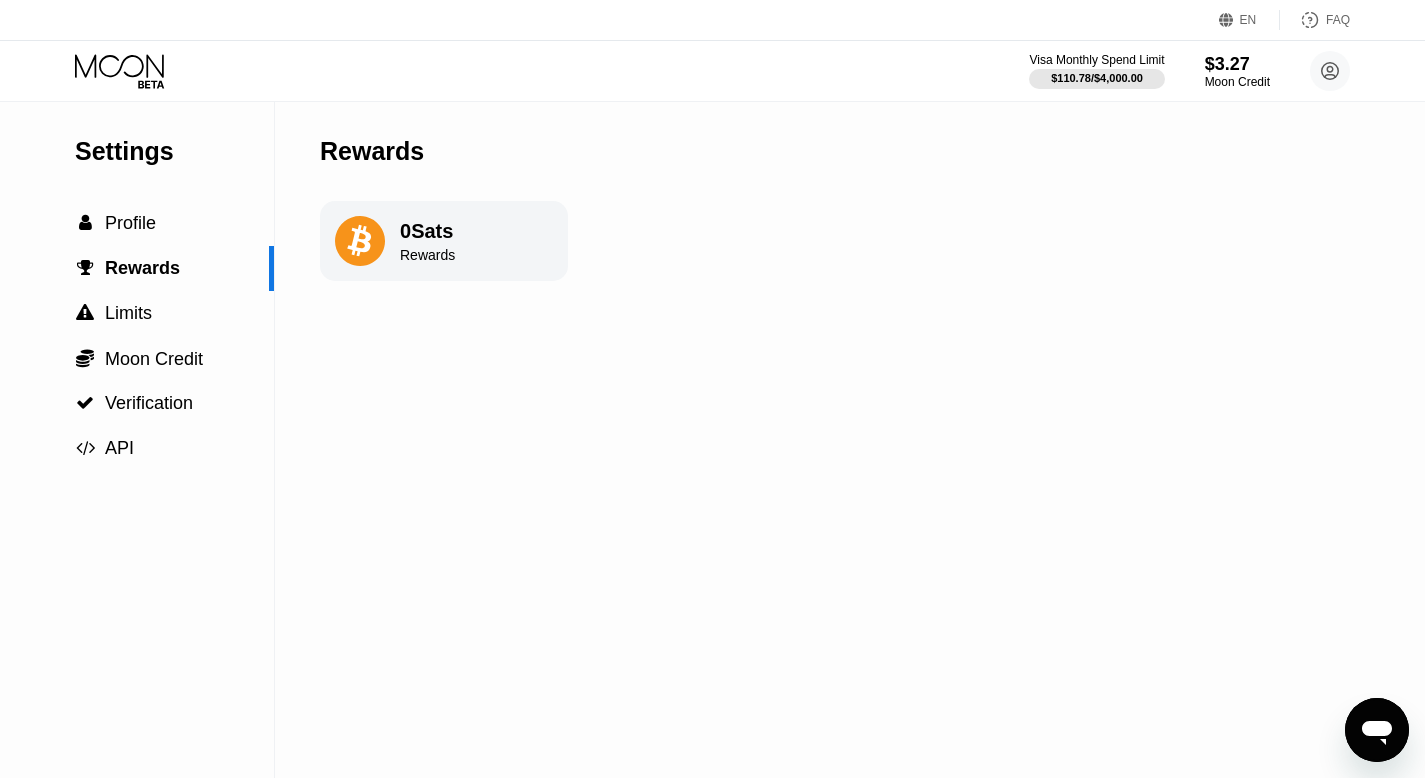 click on "$110.78 / $4,000.00" at bounding box center (1097, 78) 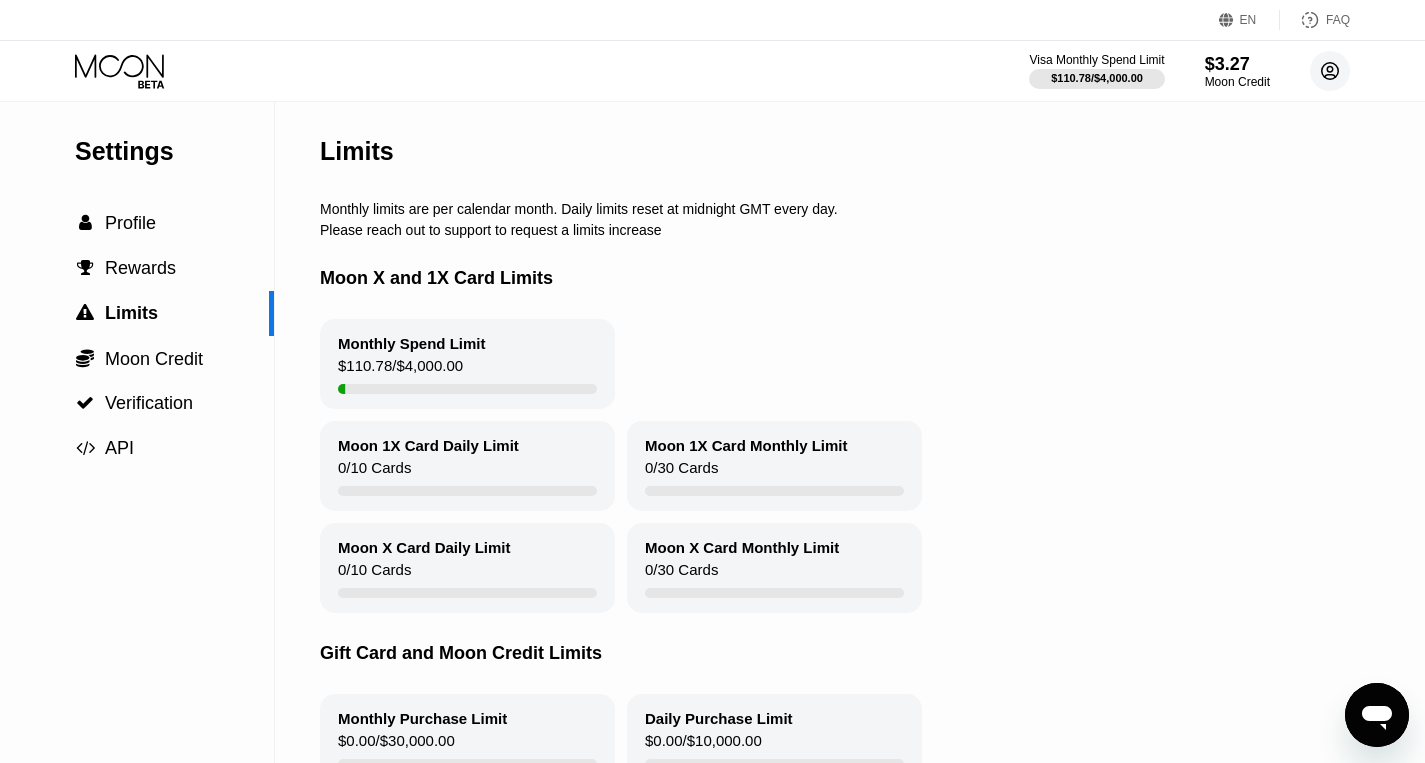 click 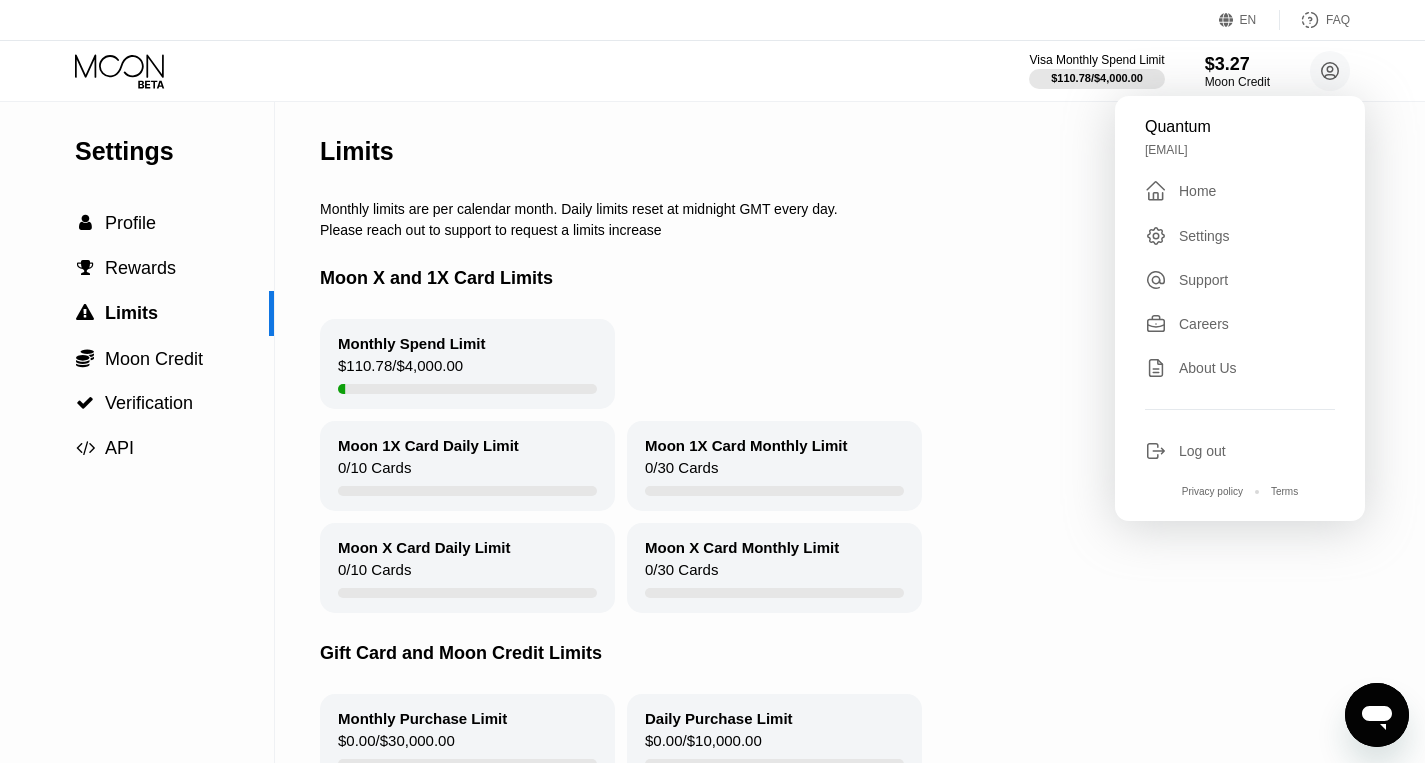 click on " Home" at bounding box center [1240, 191] 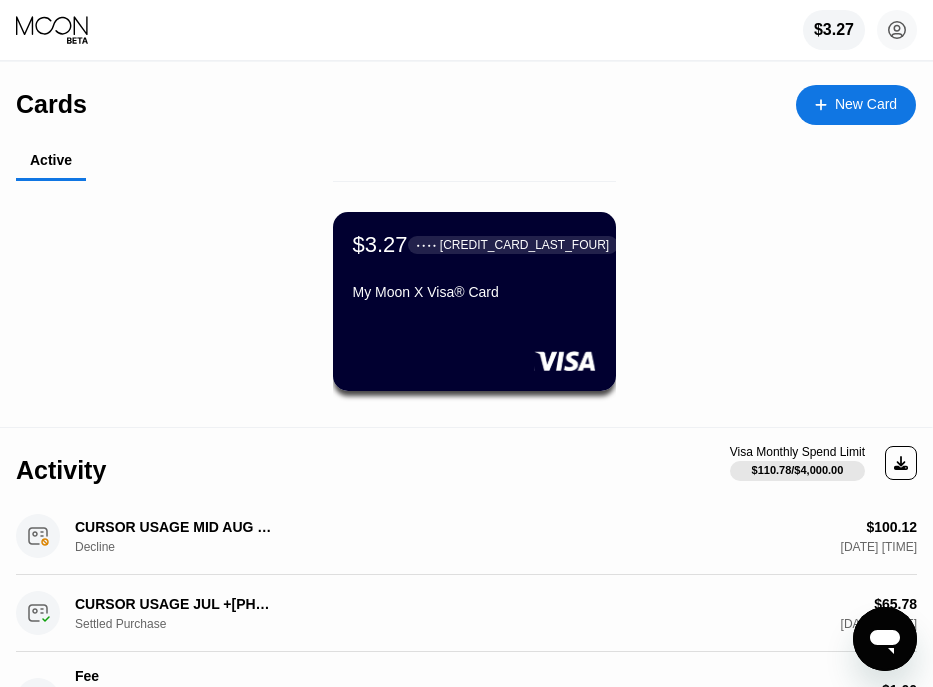 click on "● ● ● ● 1274" at bounding box center (513, 245) 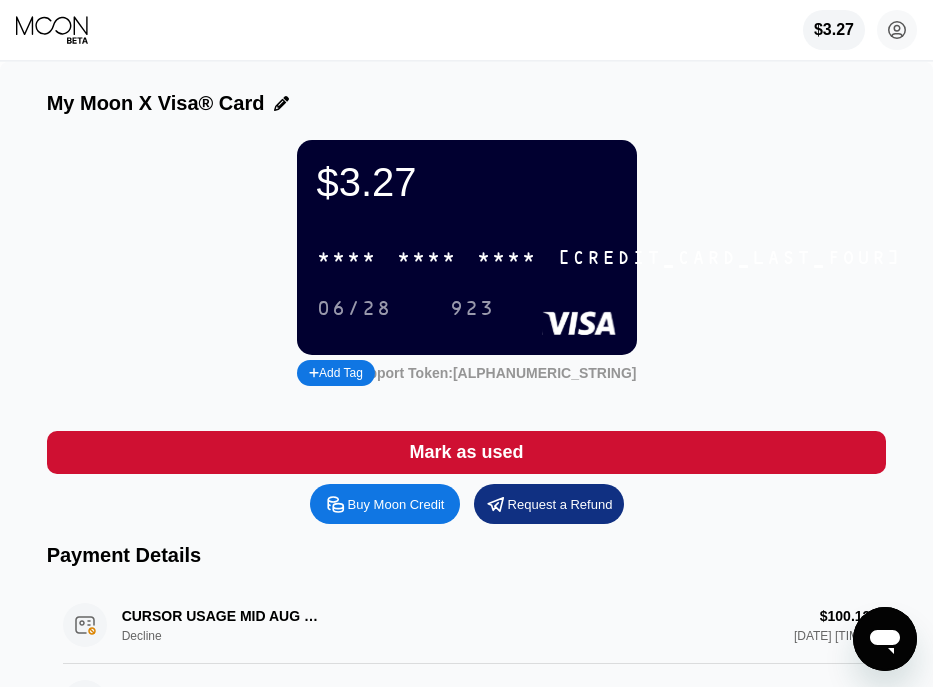 click on "Buy Moon Credit" at bounding box center [396, 504] 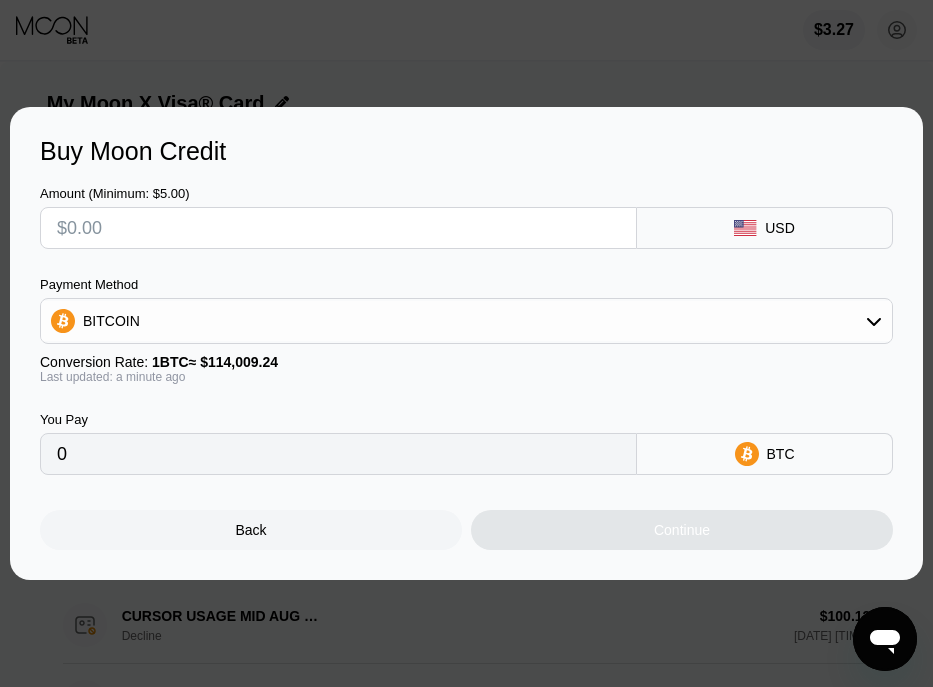 click on "BITCOIN" at bounding box center [466, 321] 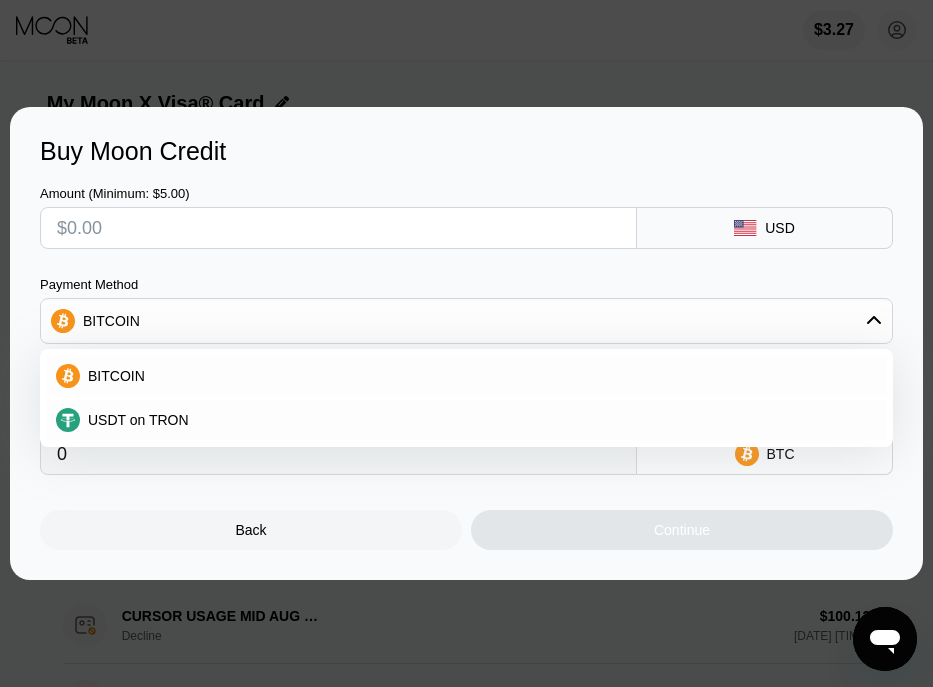 click on "USDT on TRON" at bounding box center (478, 420) 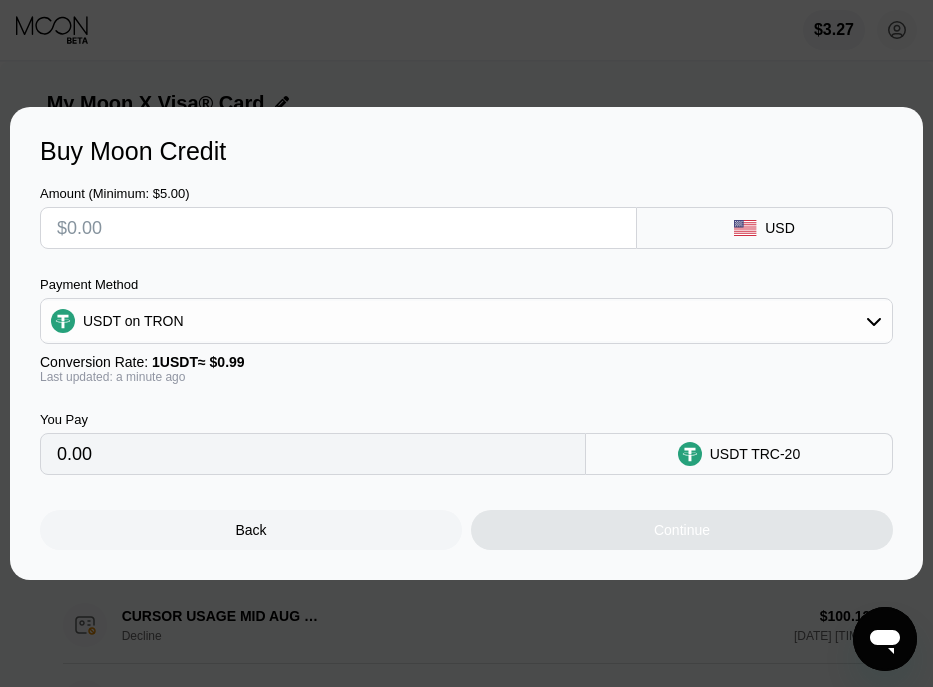 click at bounding box center [338, 228] 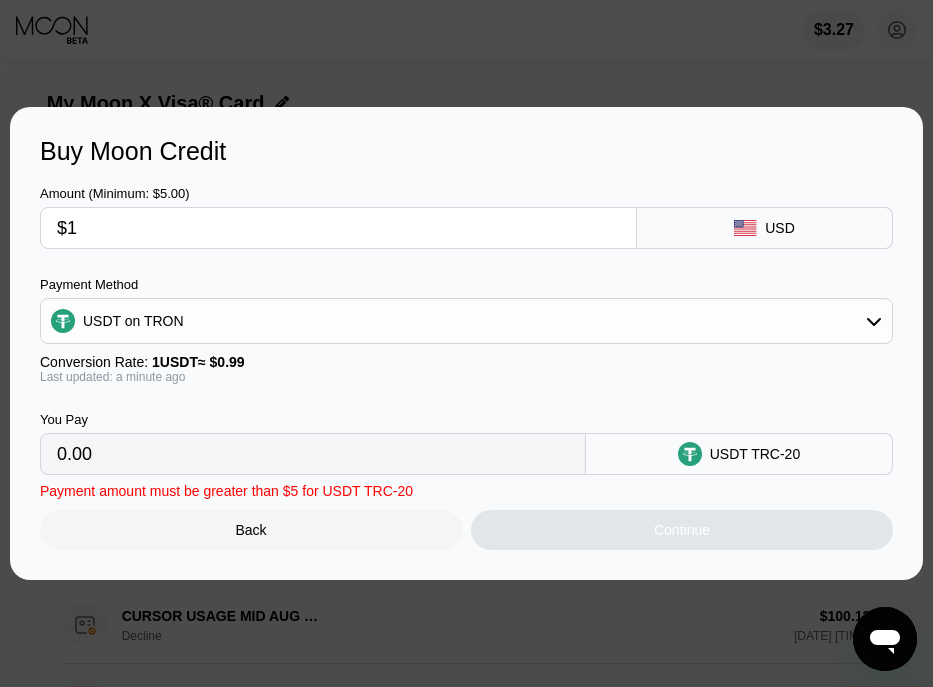 type on "1.01" 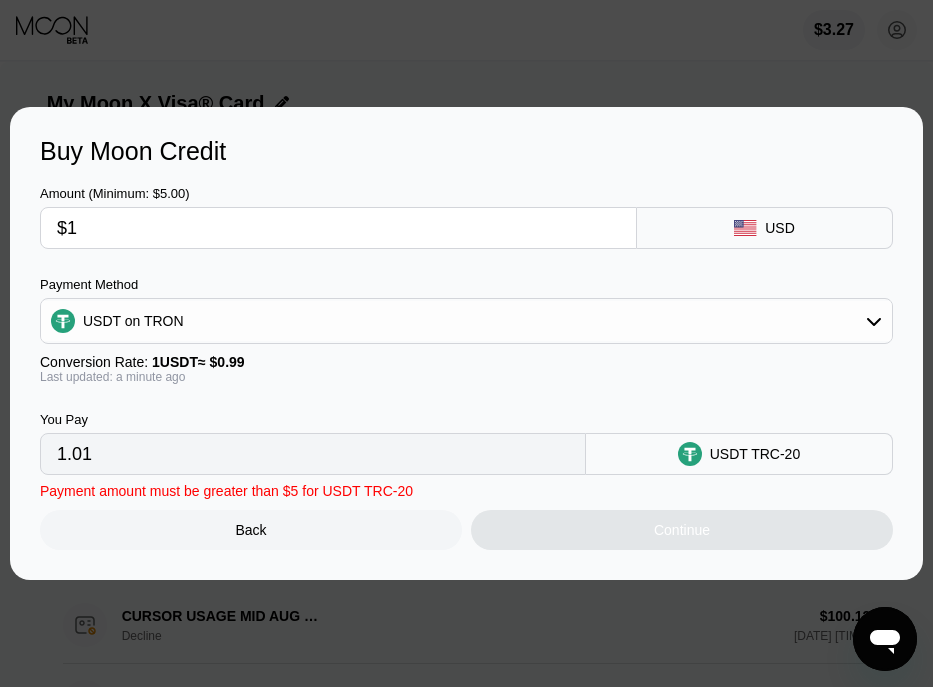 type on "$10" 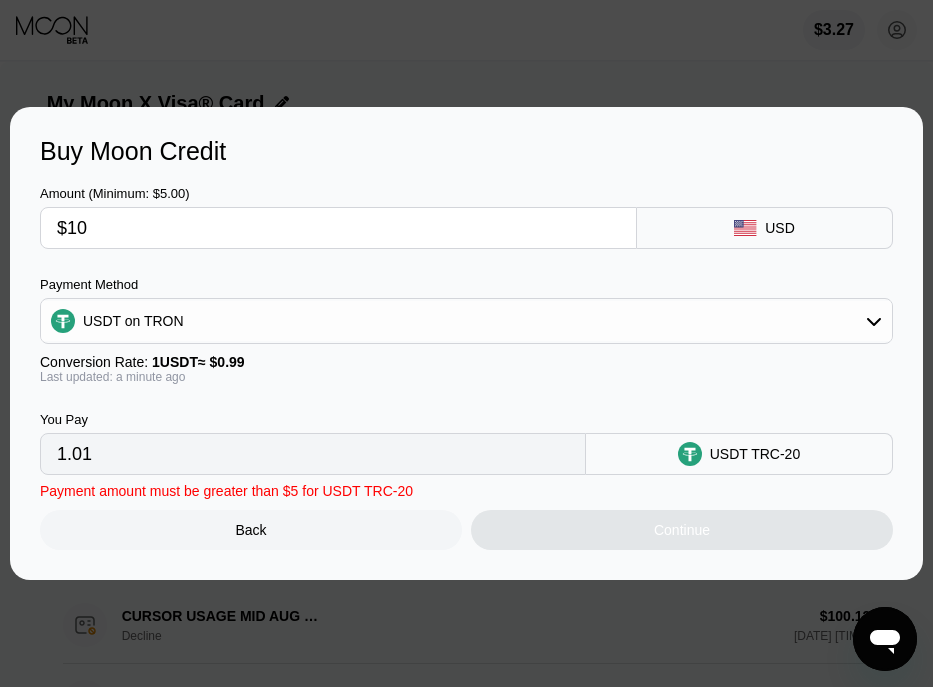 type on "10.10" 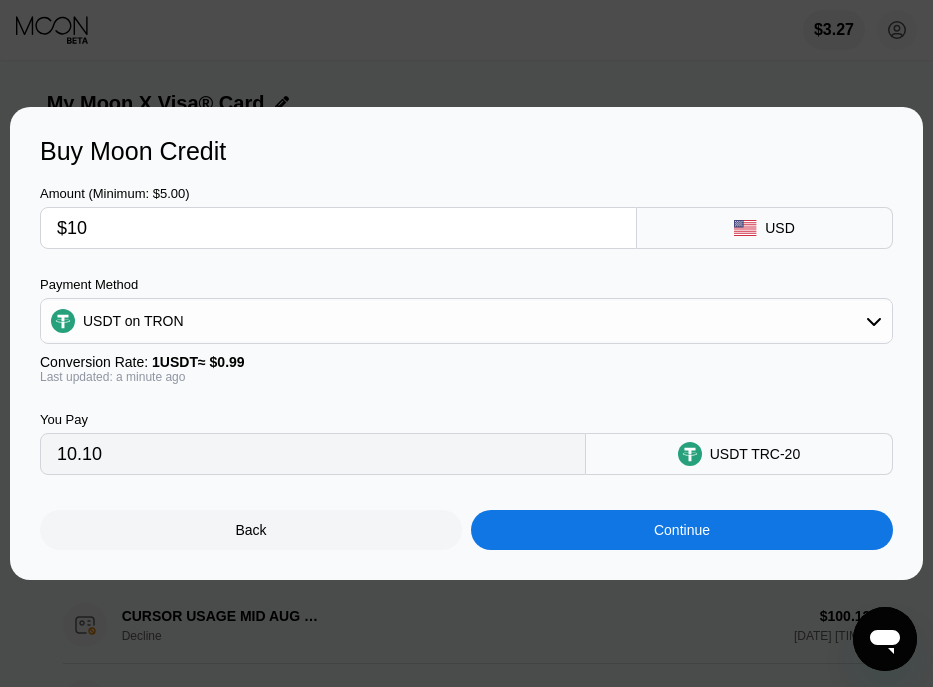 type on "$105" 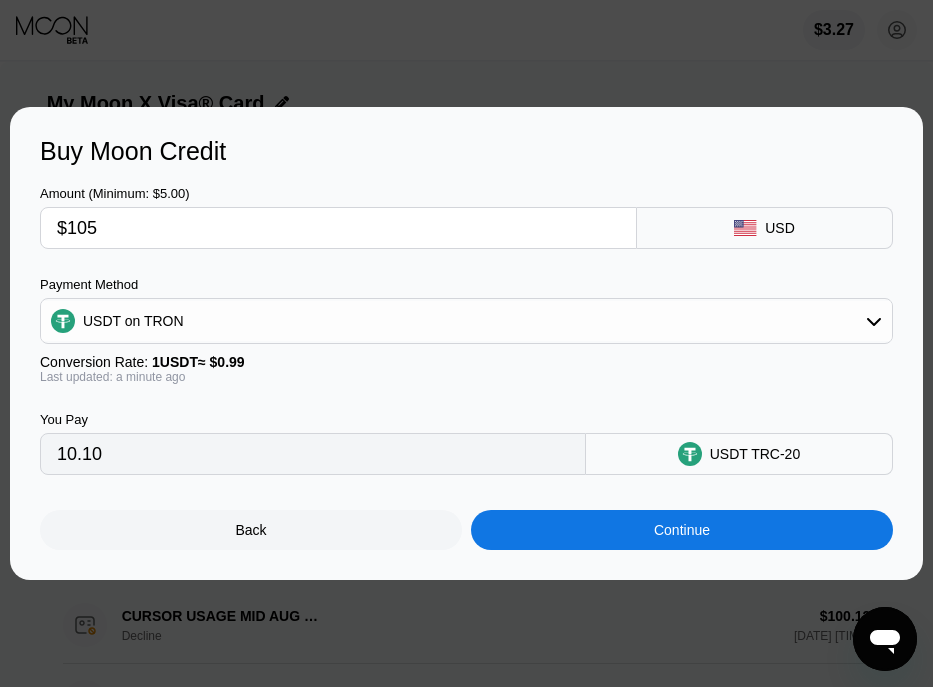 type on "106.06" 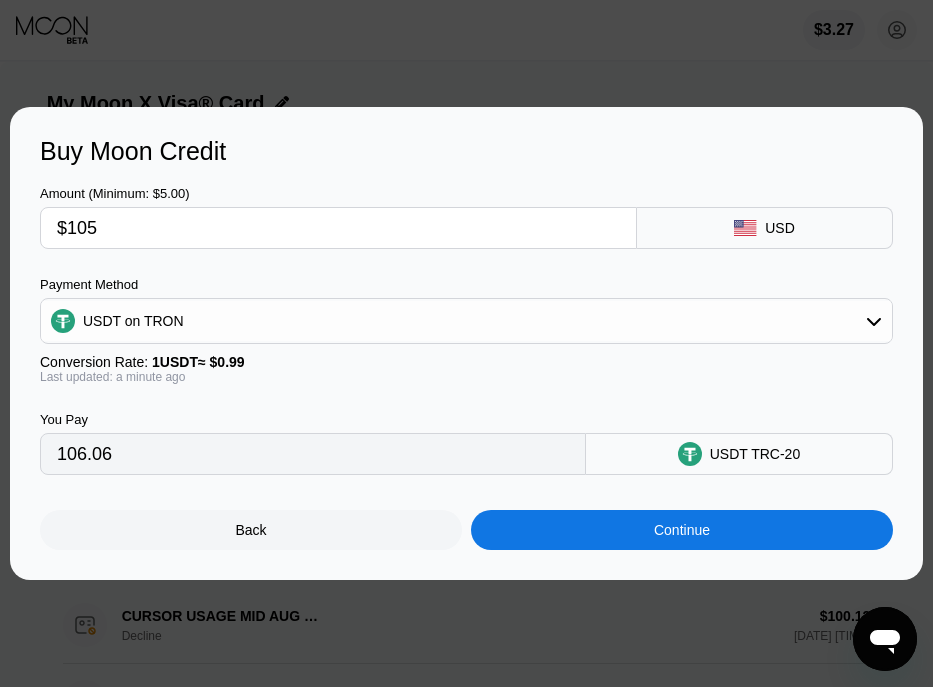 type on "$105" 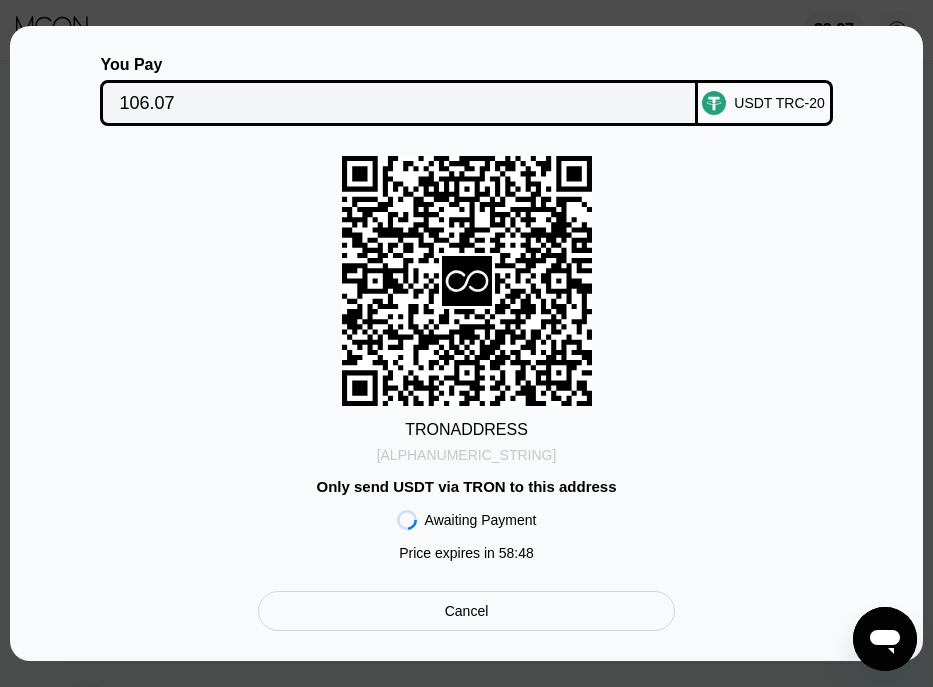 click on "TWeiFWMU5HAG8fW...tLyTTdnuiQhknoZ" at bounding box center [467, 455] 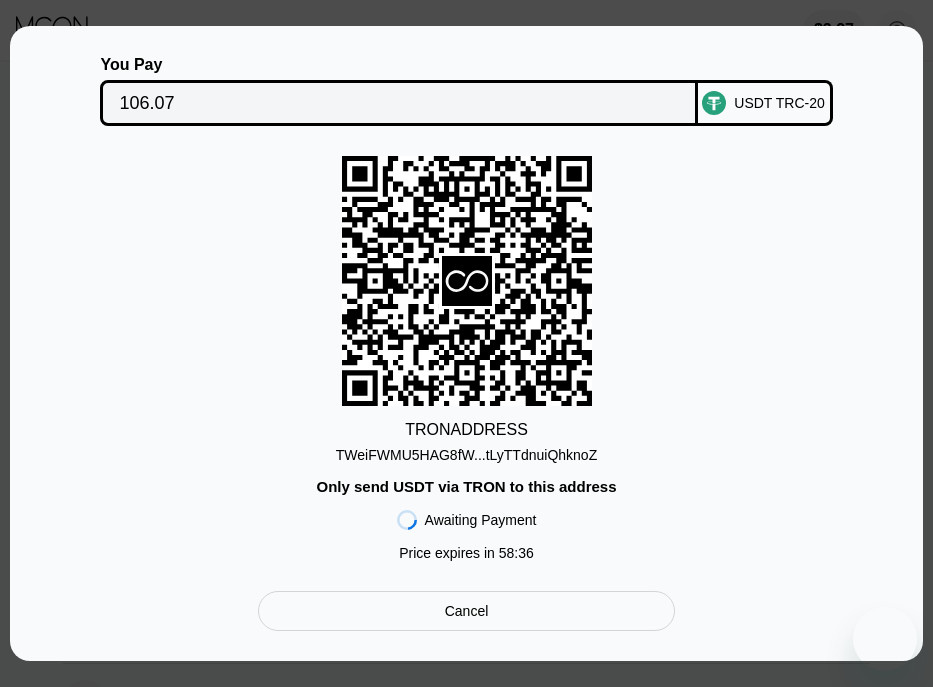 scroll, scrollTop: 0, scrollLeft: 0, axis: both 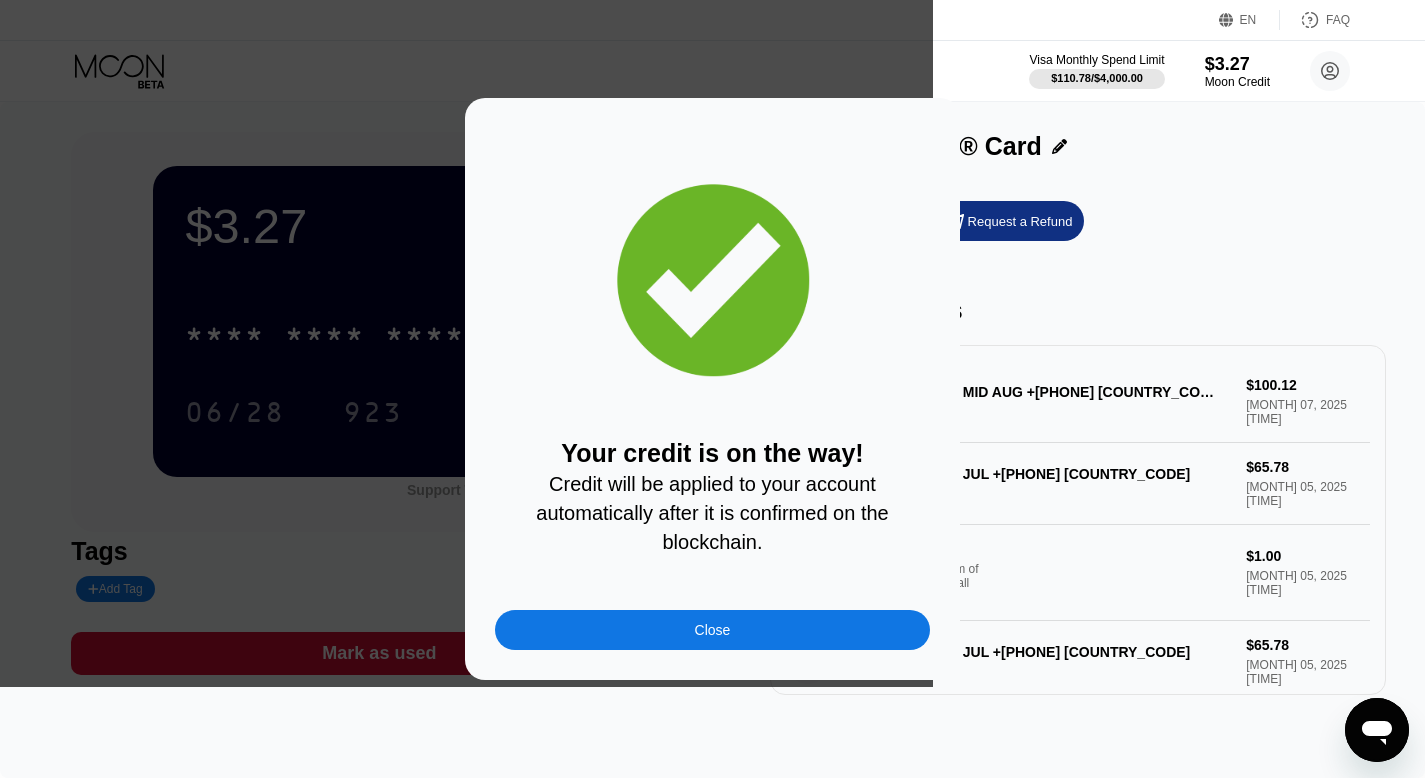 click on "Close" at bounding box center [712, 630] 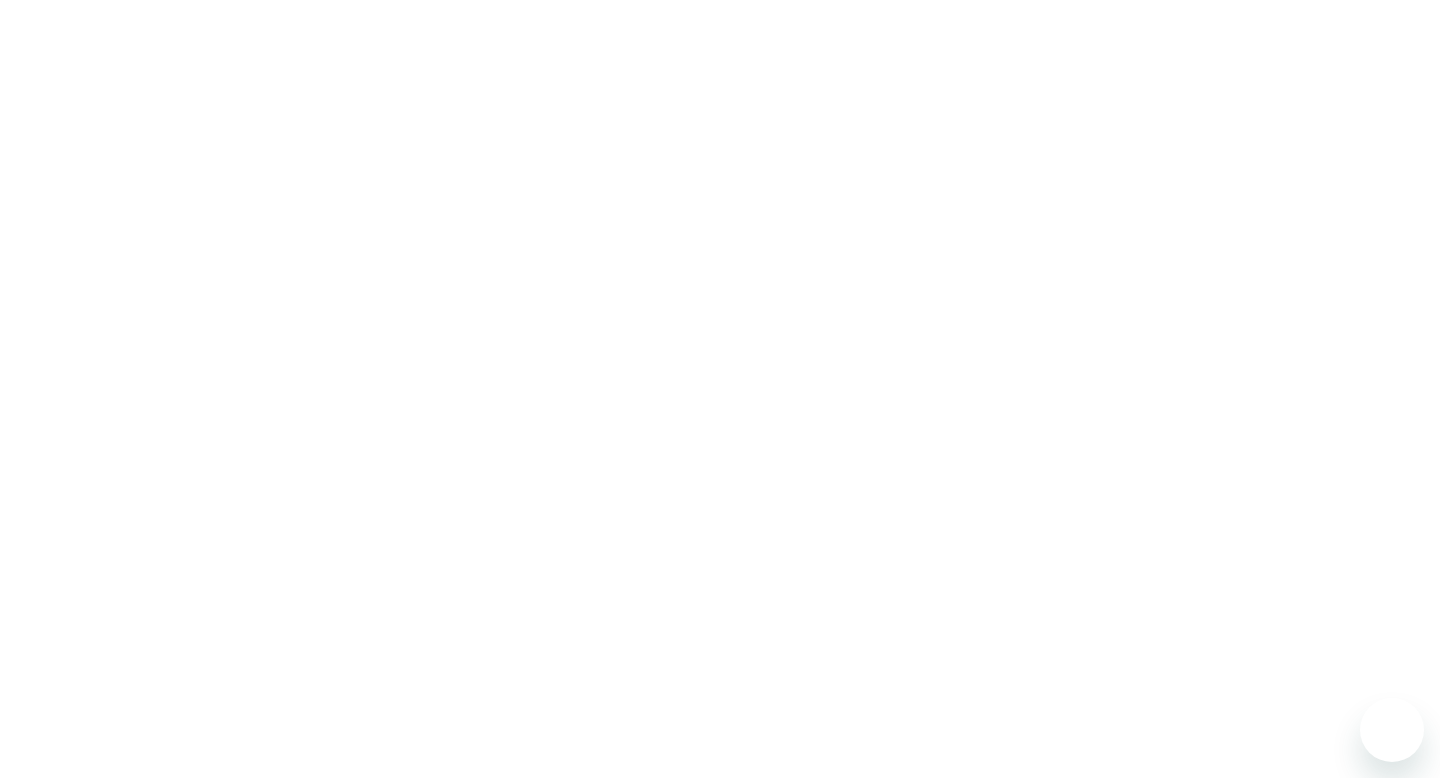 scroll, scrollTop: 0, scrollLeft: 0, axis: both 